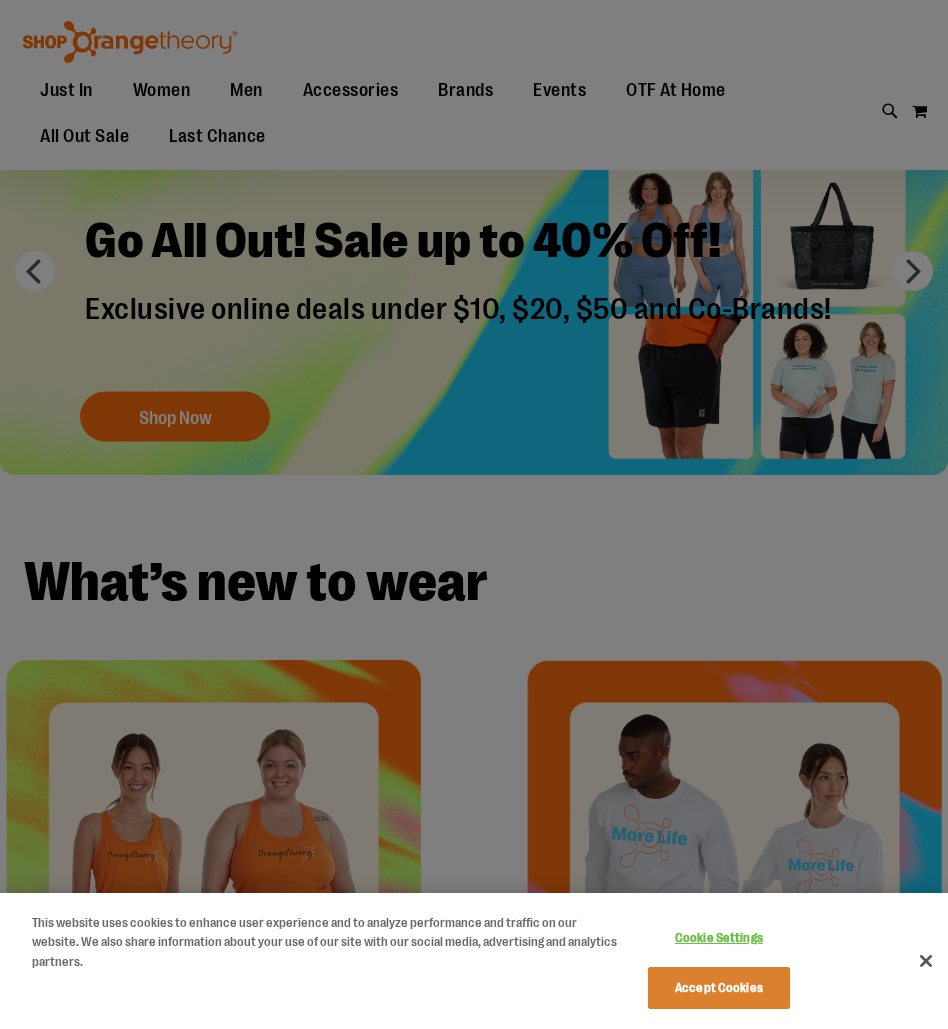 scroll, scrollTop: 98, scrollLeft: 0, axis: vertical 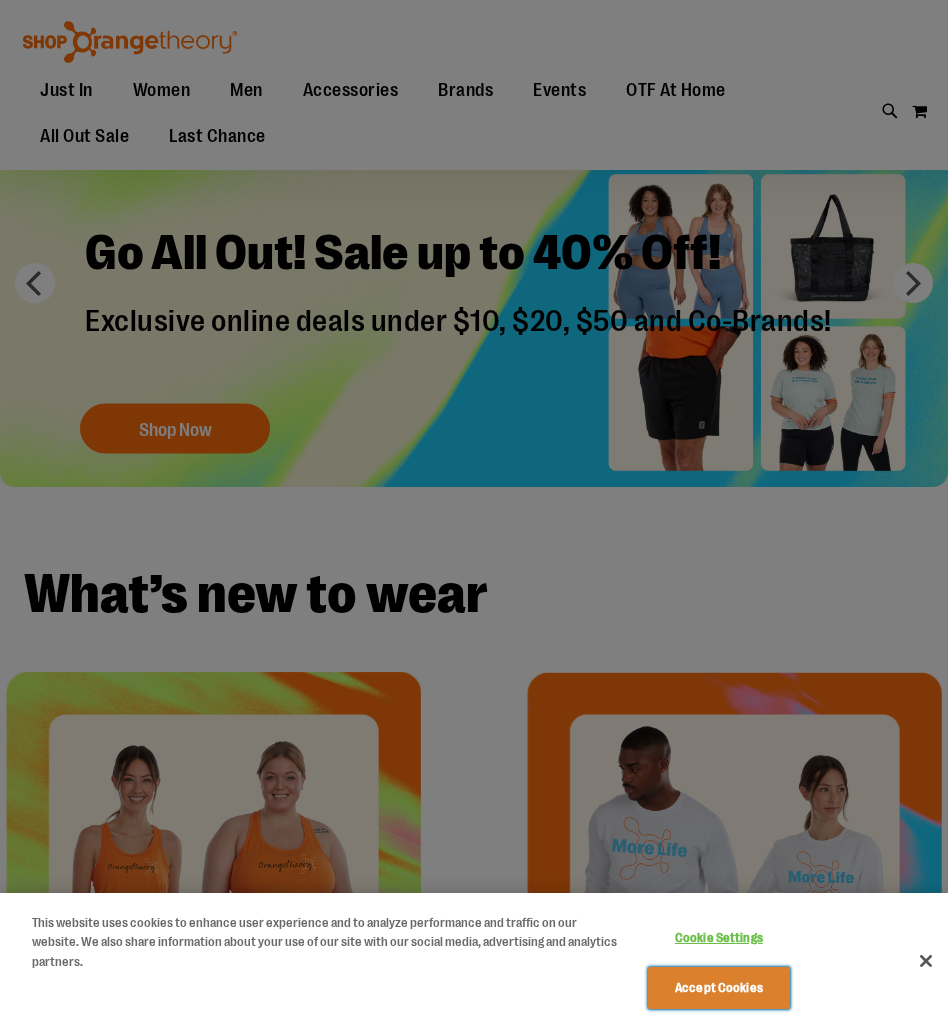 click on "Accept Cookies" at bounding box center (719, 988) 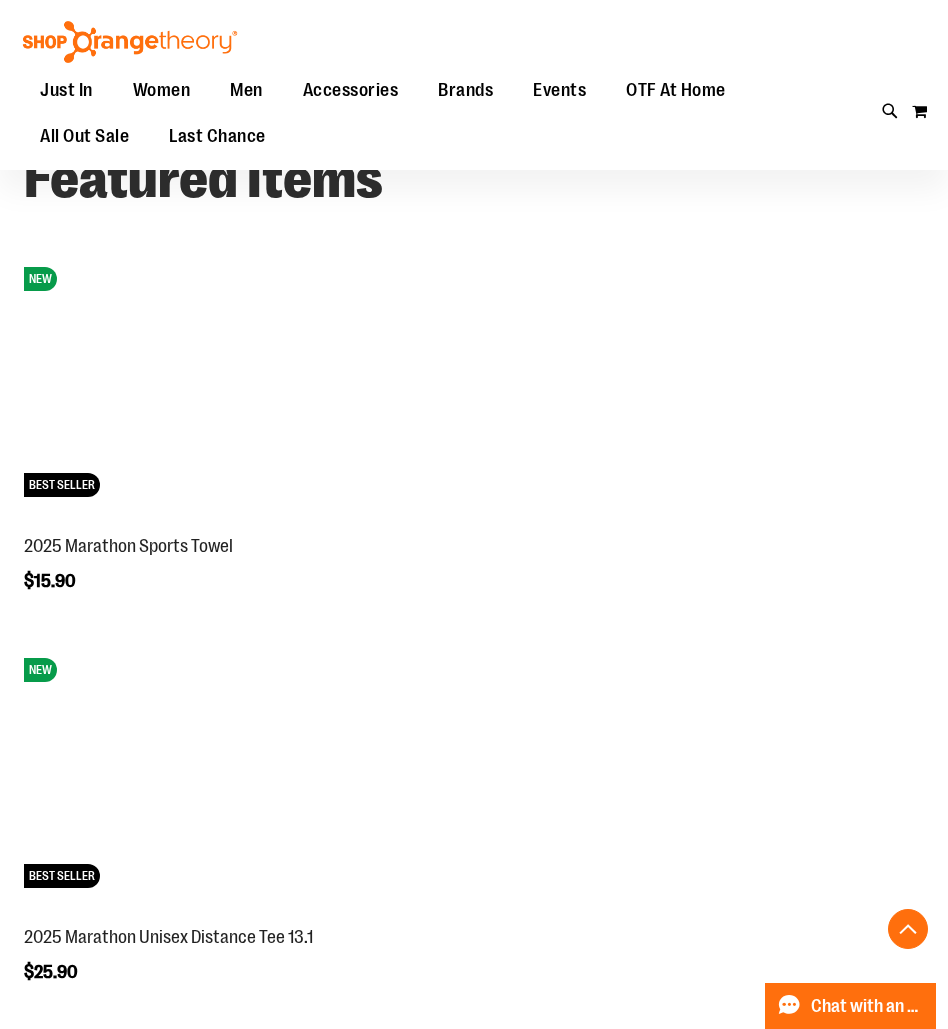 scroll, scrollTop: 1176, scrollLeft: 0, axis: vertical 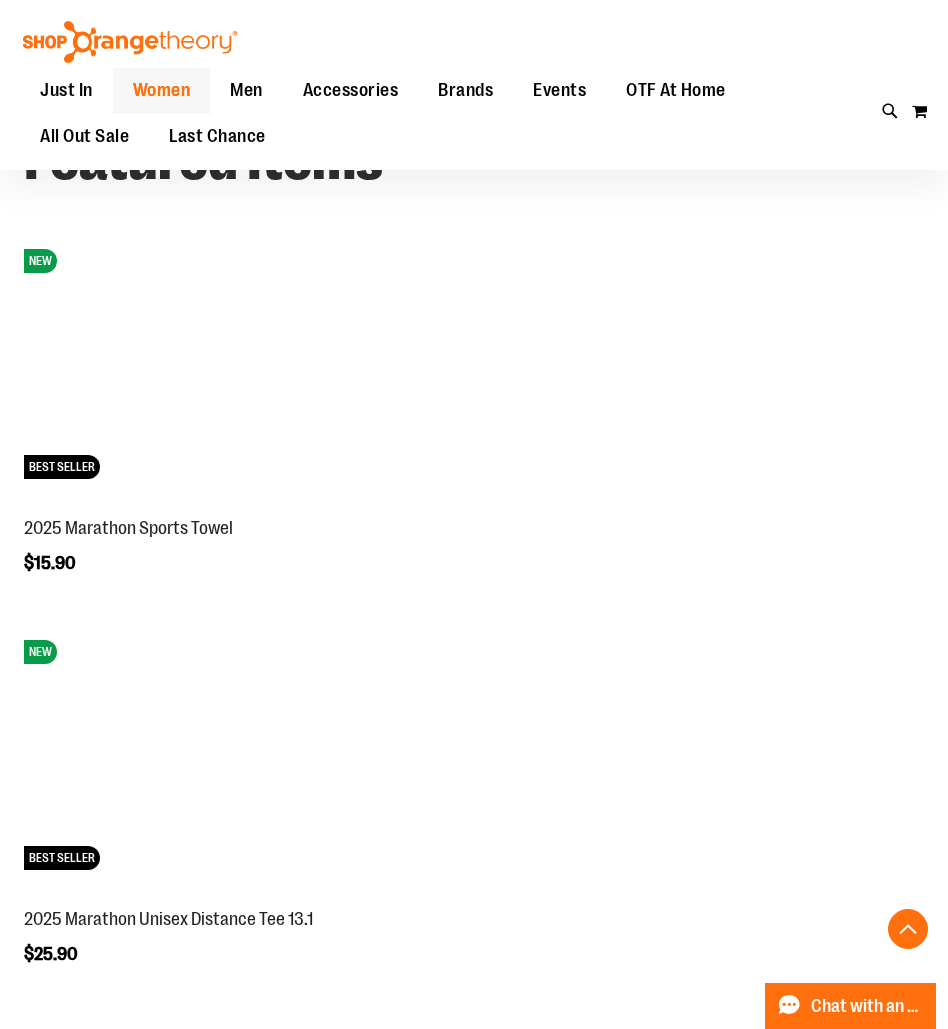 click on "Women" at bounding box center (162, 90) 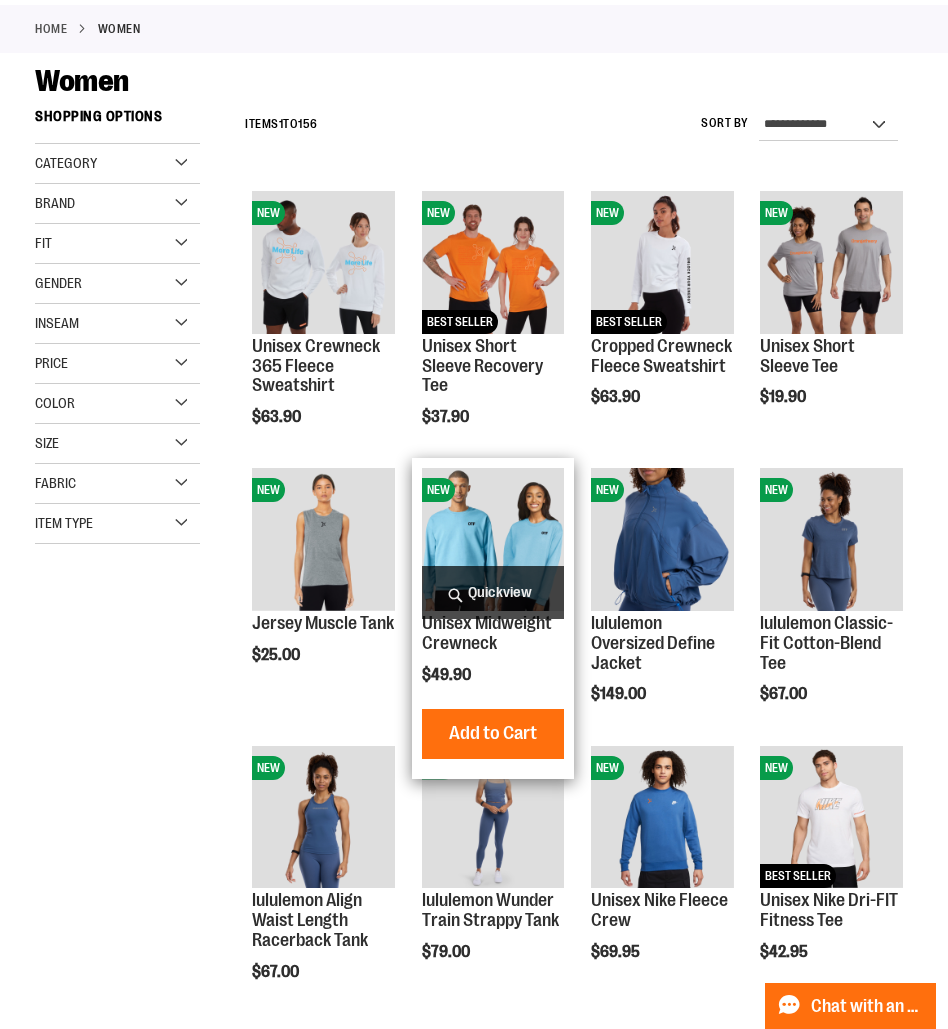 scroll, scrollTop: 361, scrollLeft: 0, axis: vertical 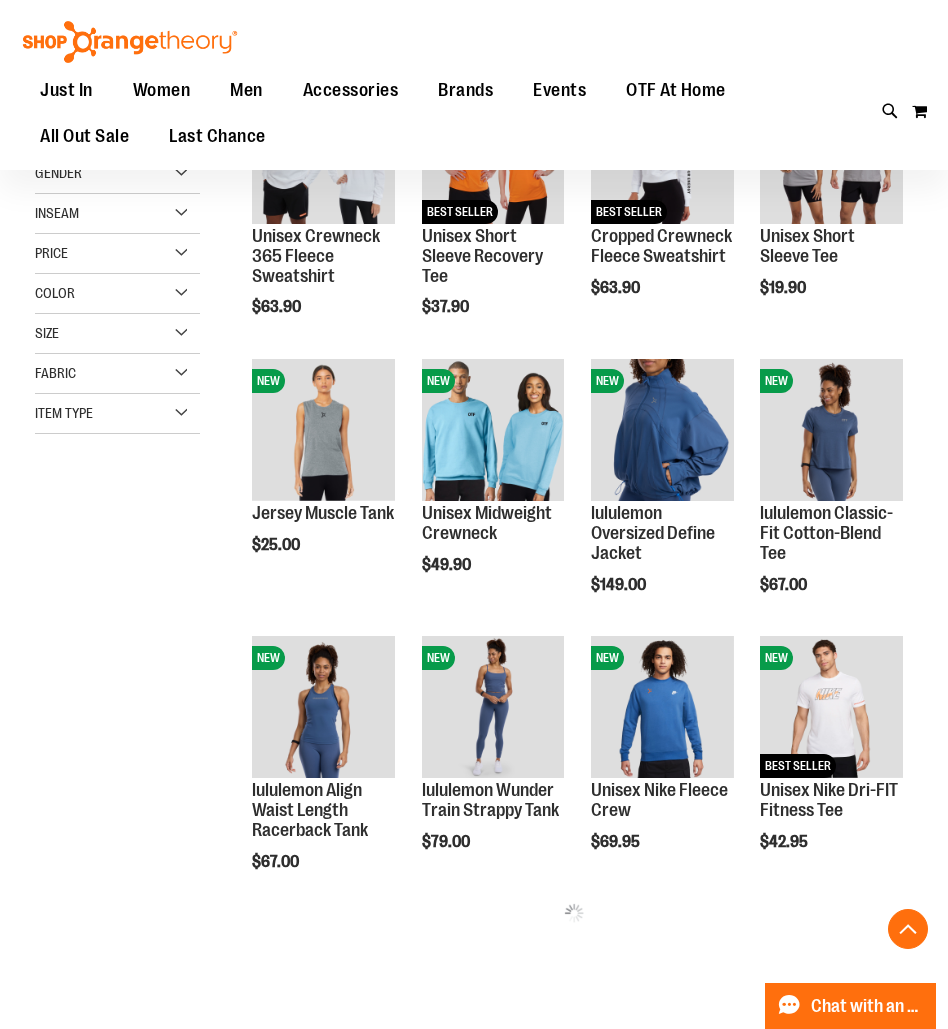 drag, startPoint x: 575, startPoint y: 312, endPoint x: 574, endPoint y: 351, distance: 39.012817 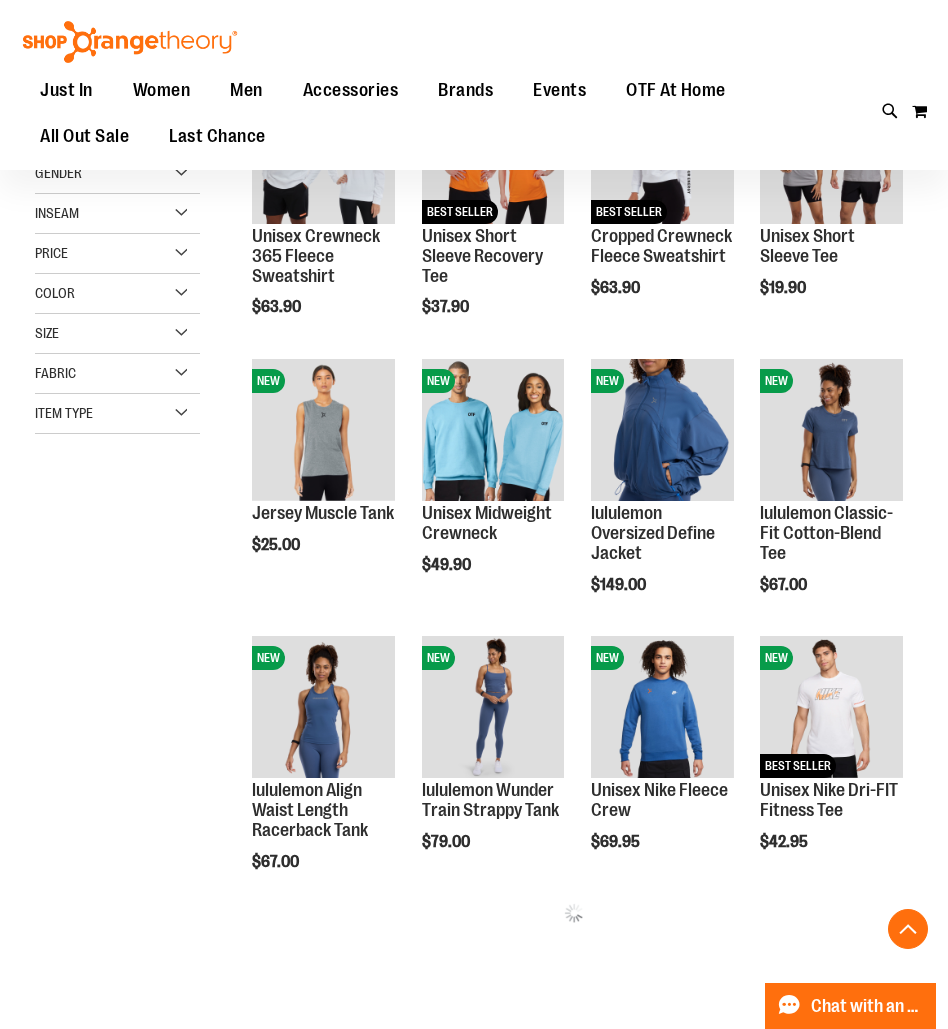 click on "NEW
Unisex Crewneck 365 Fleece Sweatshirt
$63.90
Quickview
Add to Cart In stock
NEW" at bounding box center (574, 497) 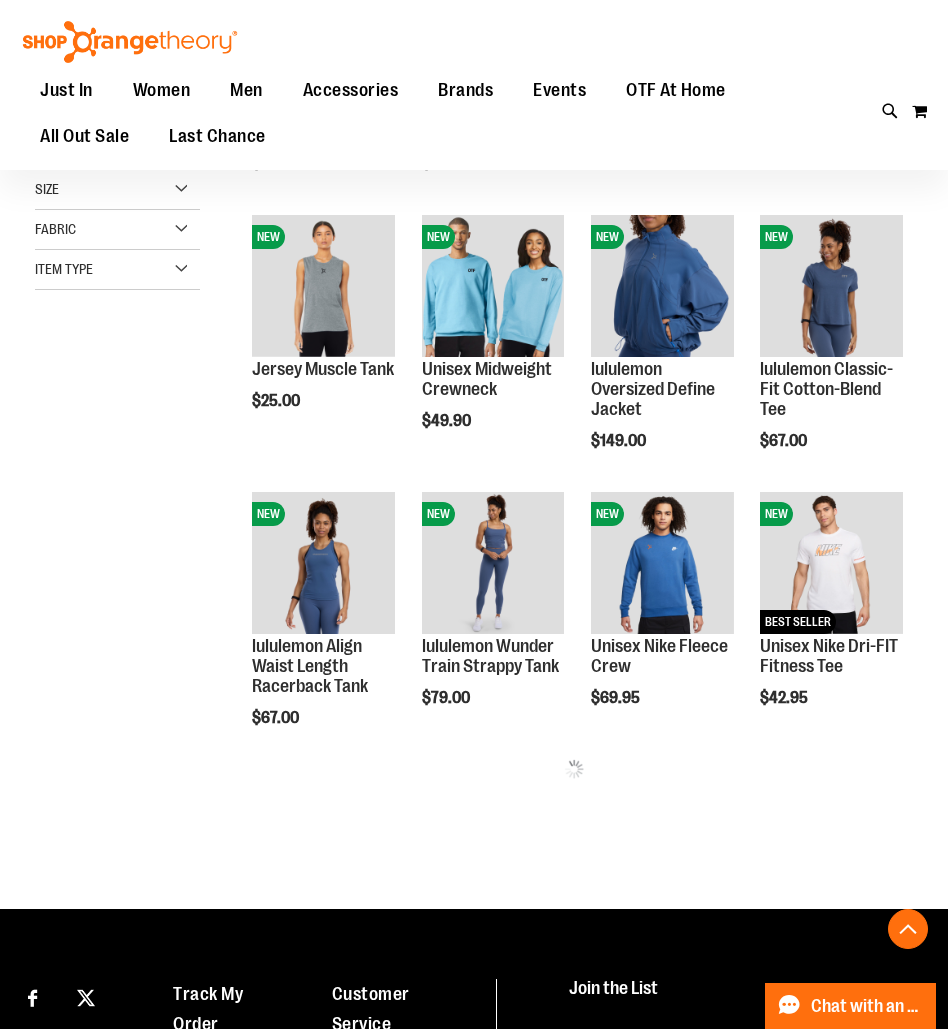 scroll, scrollTop: 629, scrollLeft: 0, axis: vertical 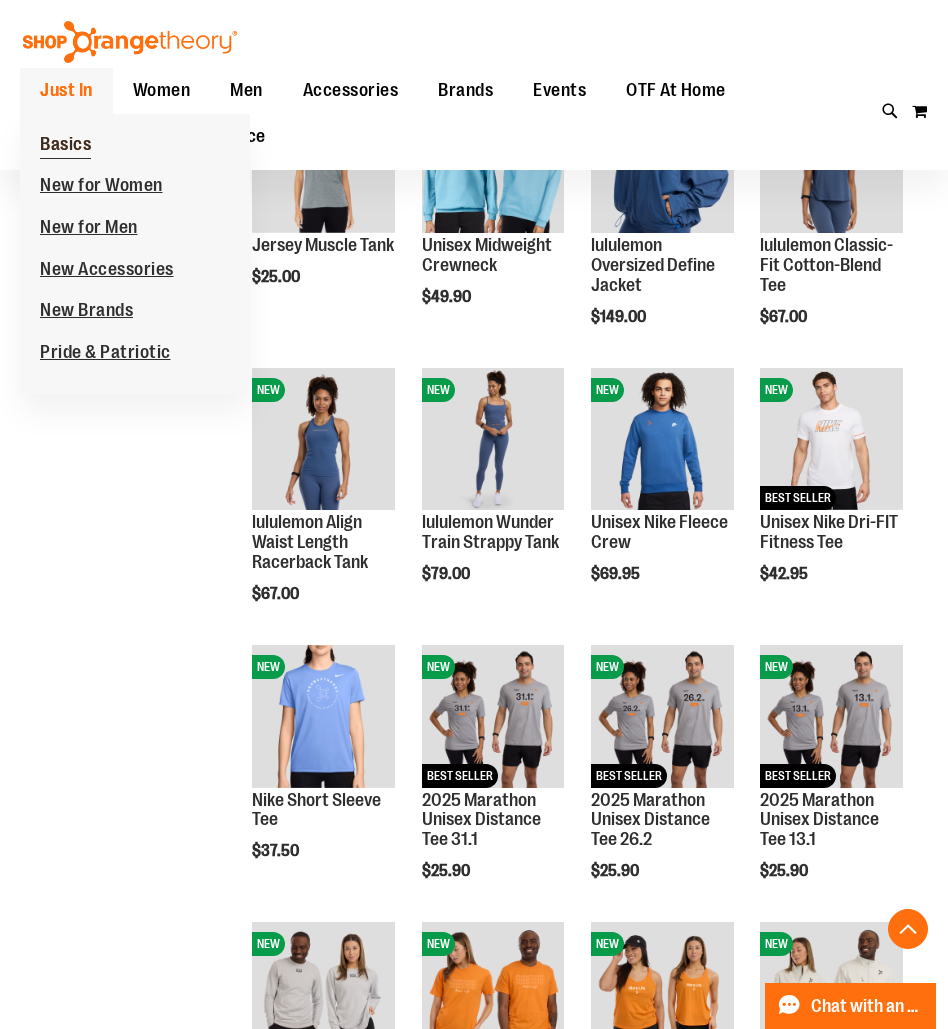 click on "Basics" at bounding box center [65, 146] 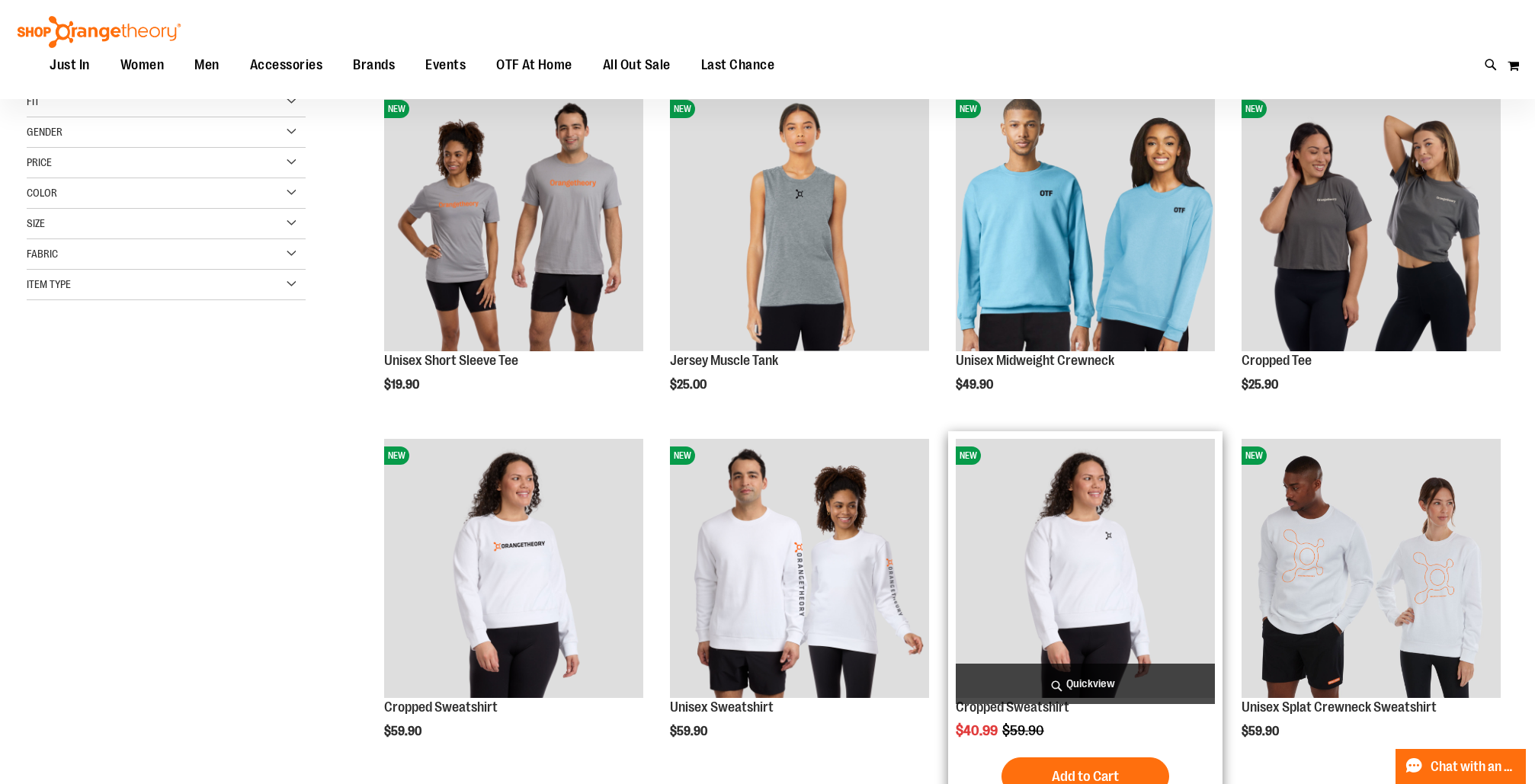 scroll, scrollTop: 0, scrollLeft: 0, axis: both 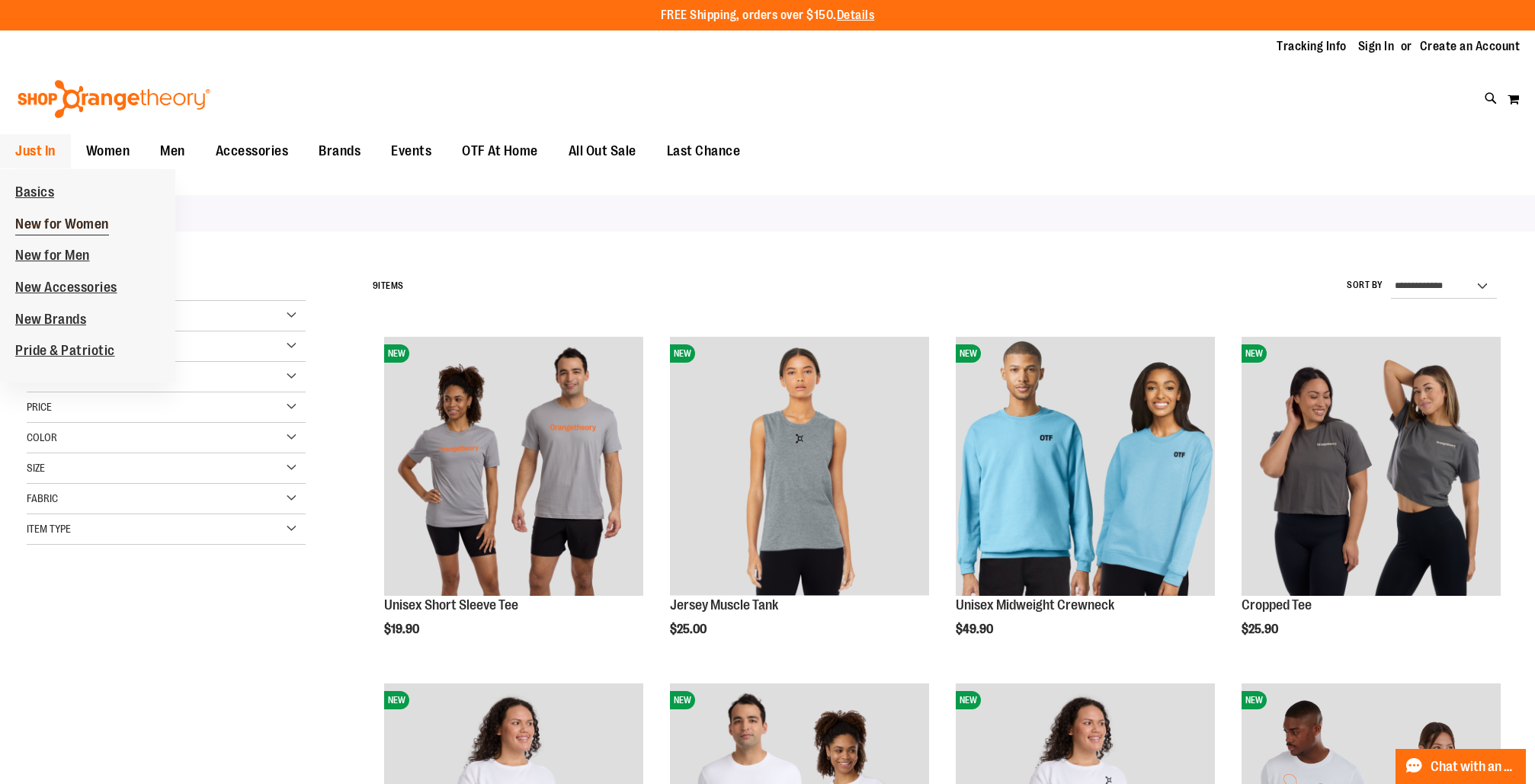click on "New for Women" at bounding box center [62, 226] 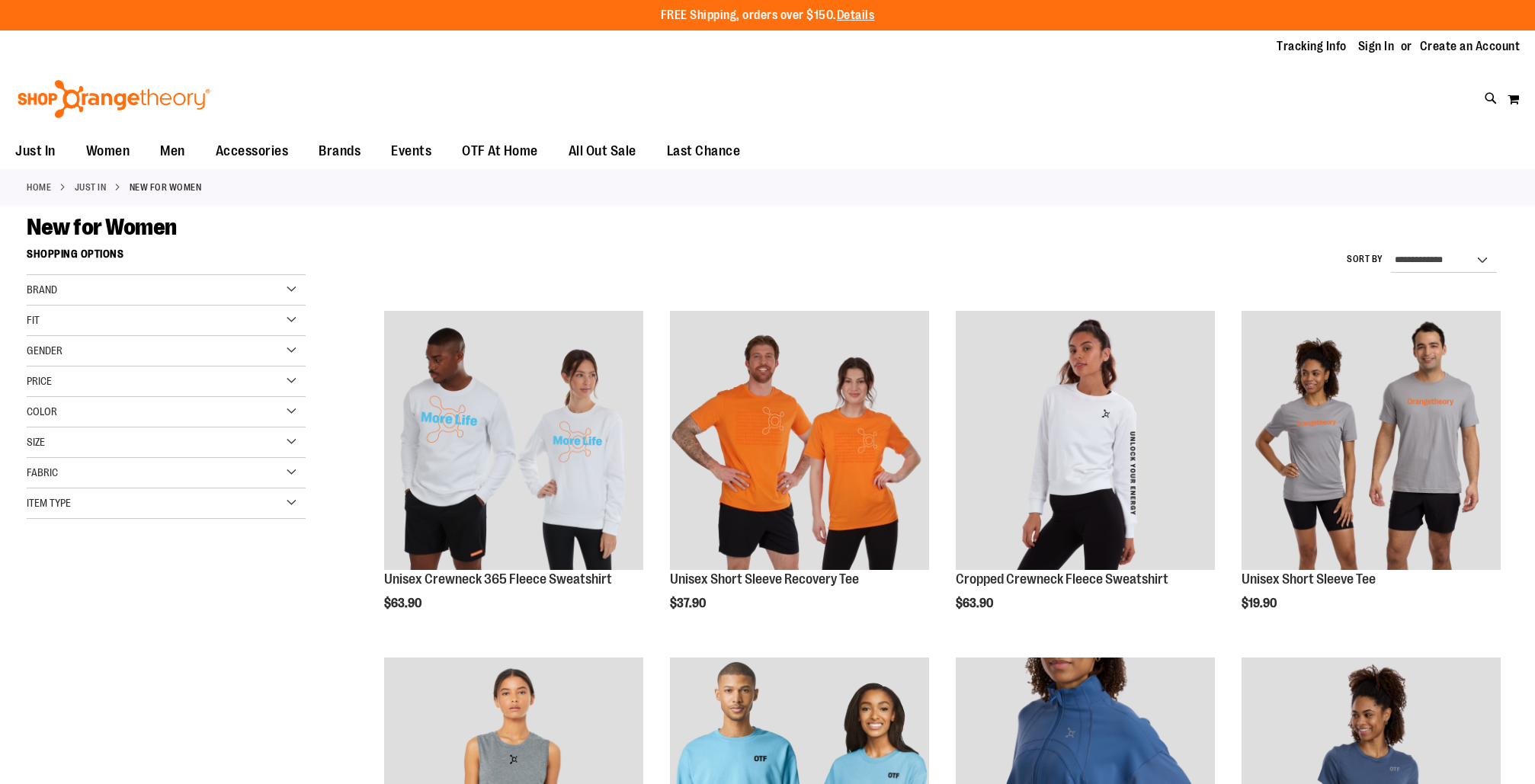 scroll, scrollTop: 0, scrollLeft: 0, axis: both 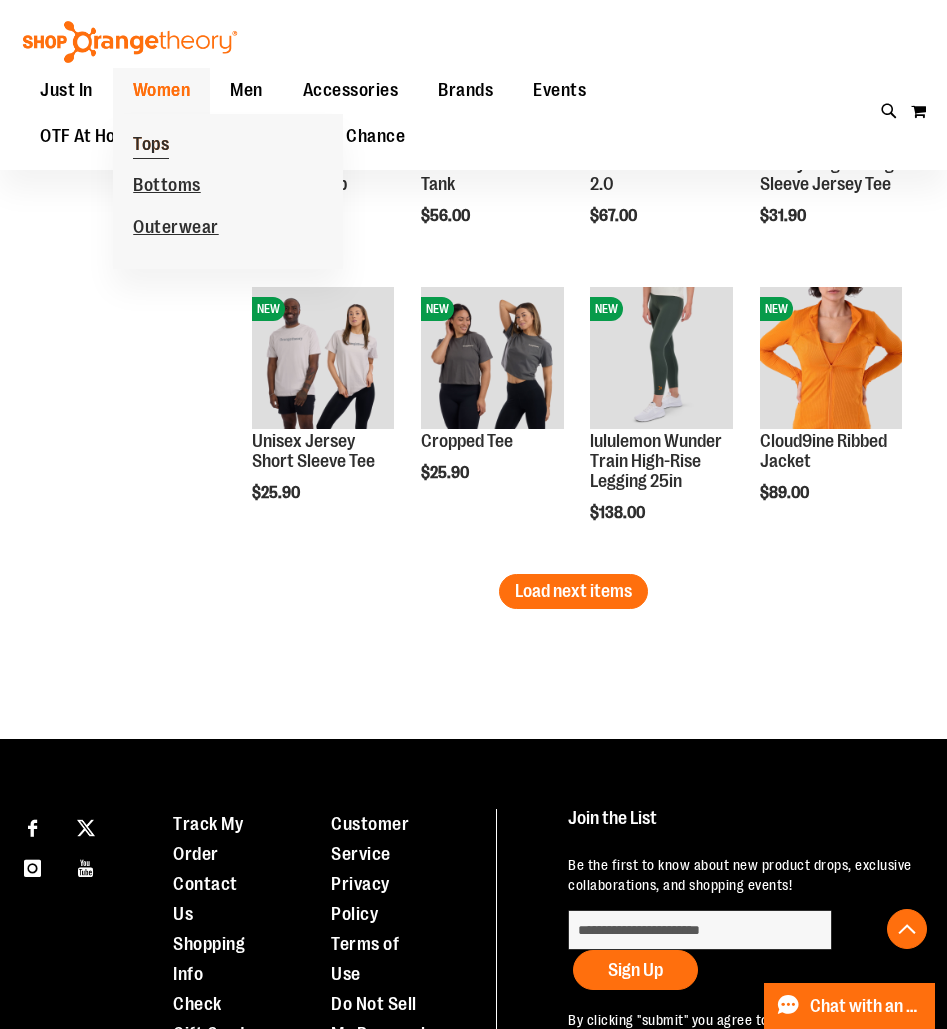 click on "Tops" at bounding box center (151, 146) 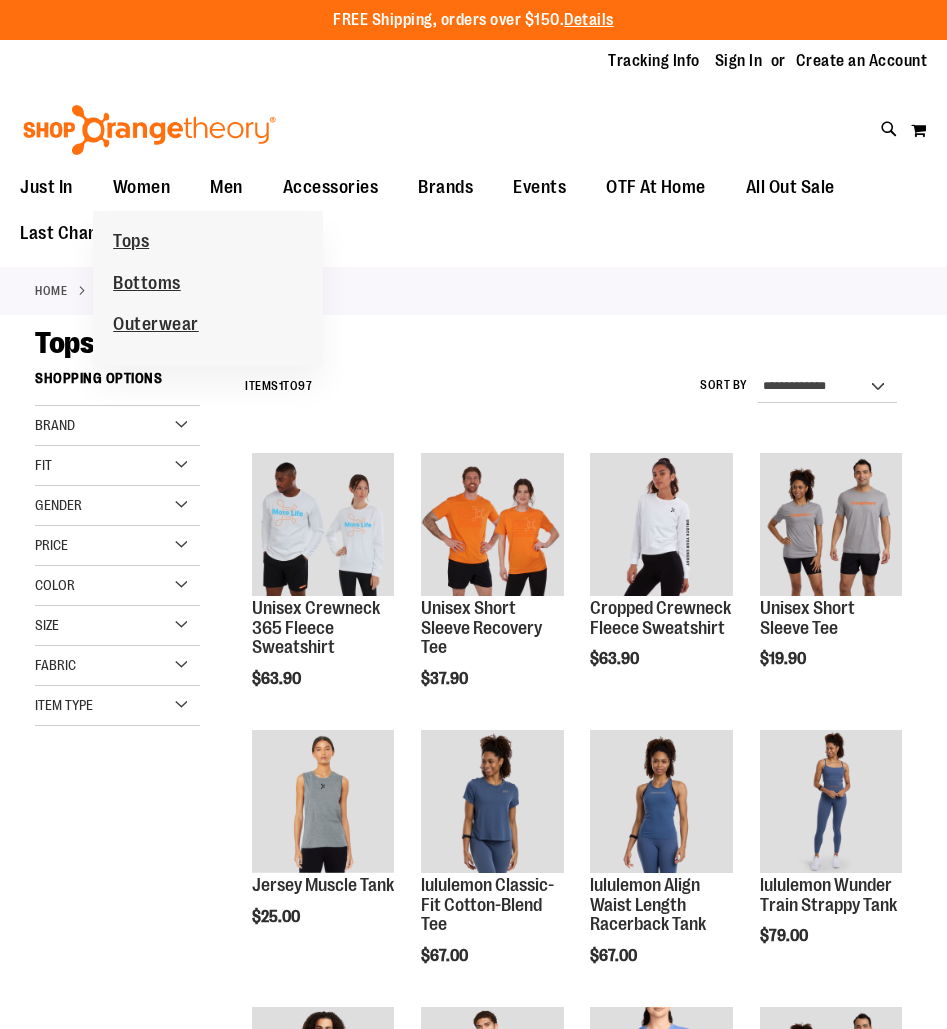 scroll, scrollTop: 0, scrollLeft: 0, axis: both 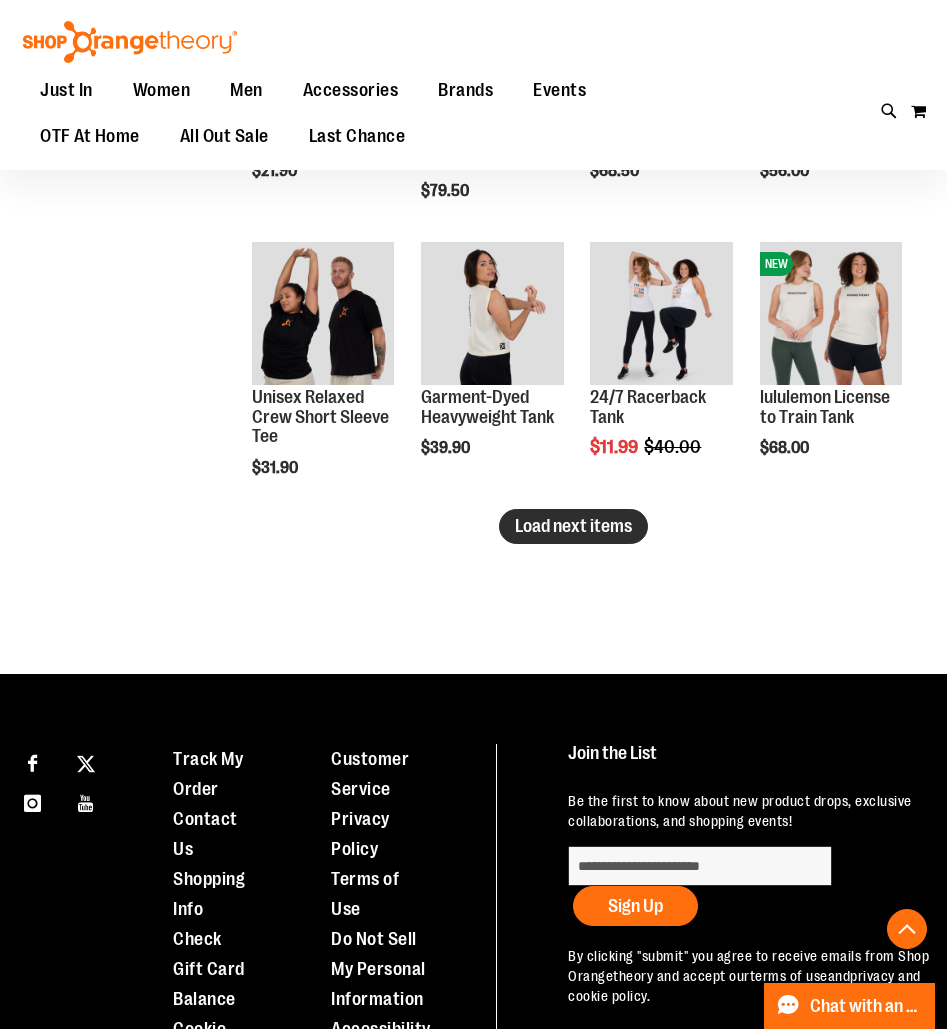 click on "Load next items" at bounding box center (573, 526) 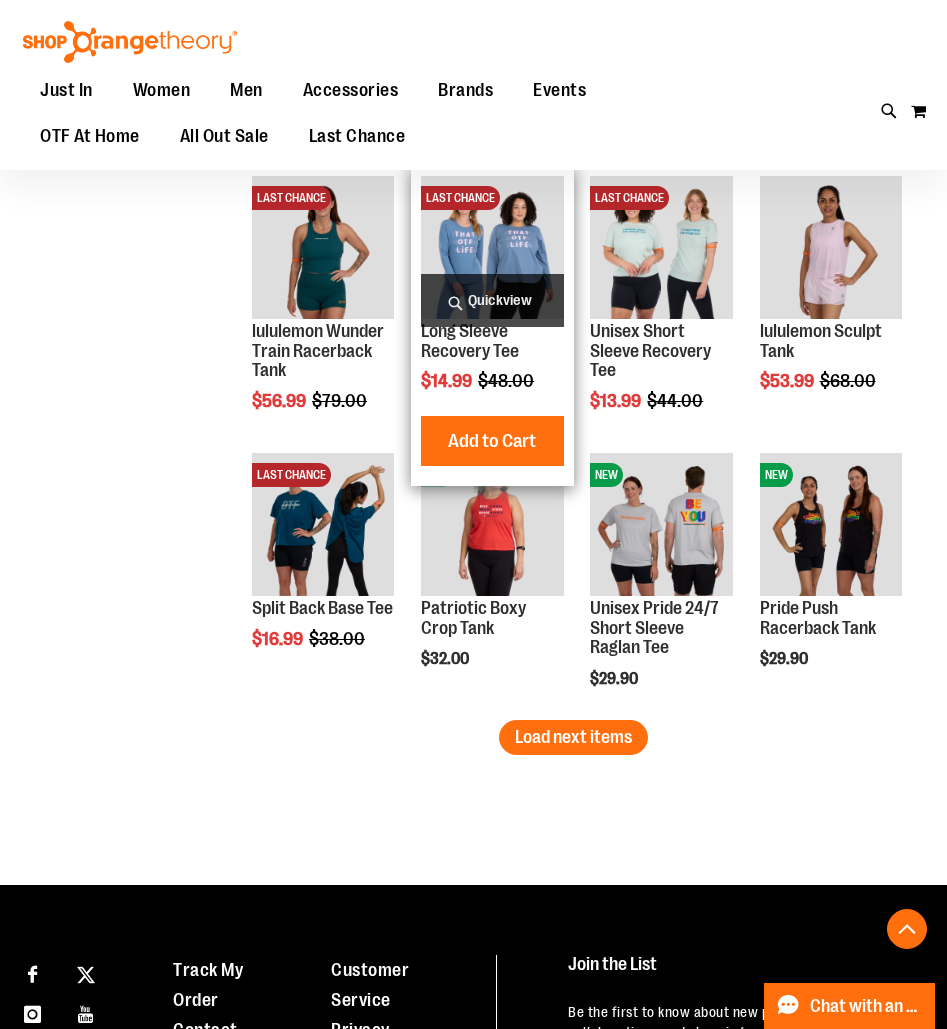 scroll, scrollTop: 3100, scrollLeft: 0, axis: vertical 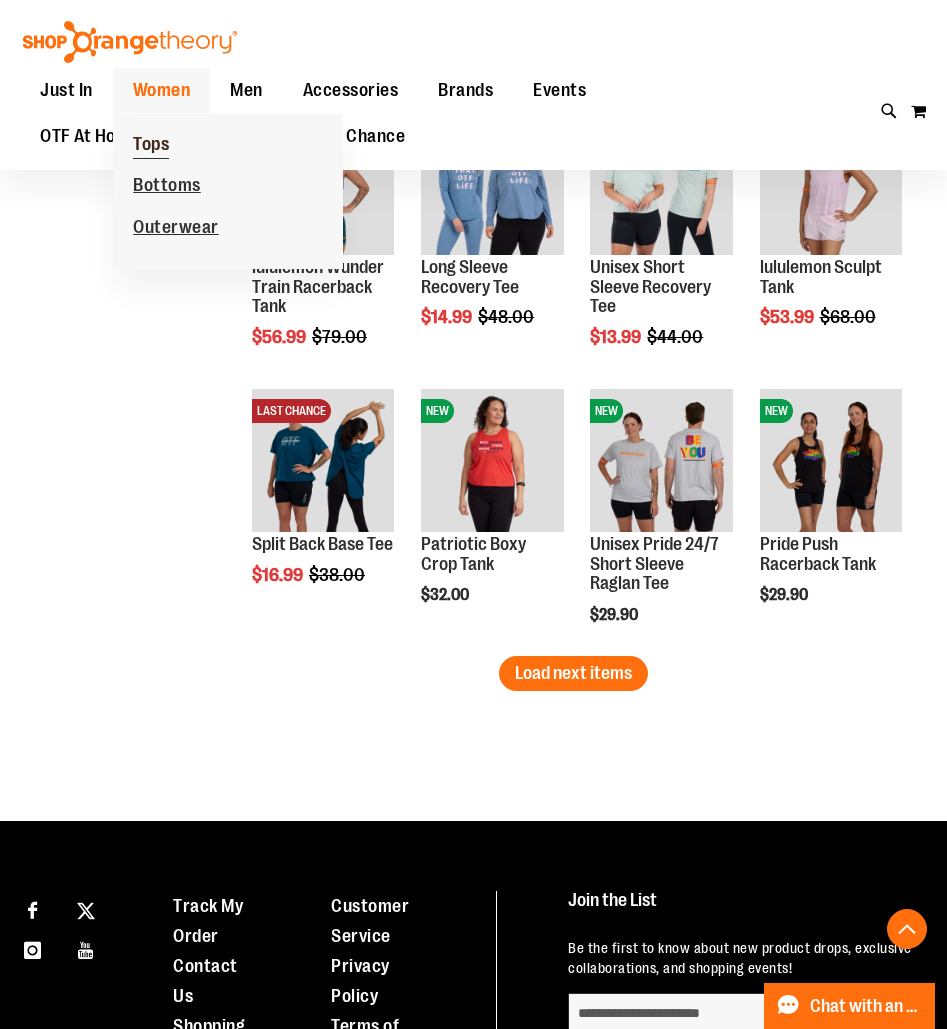 click on "Tops" at bounding box center (151, 146) 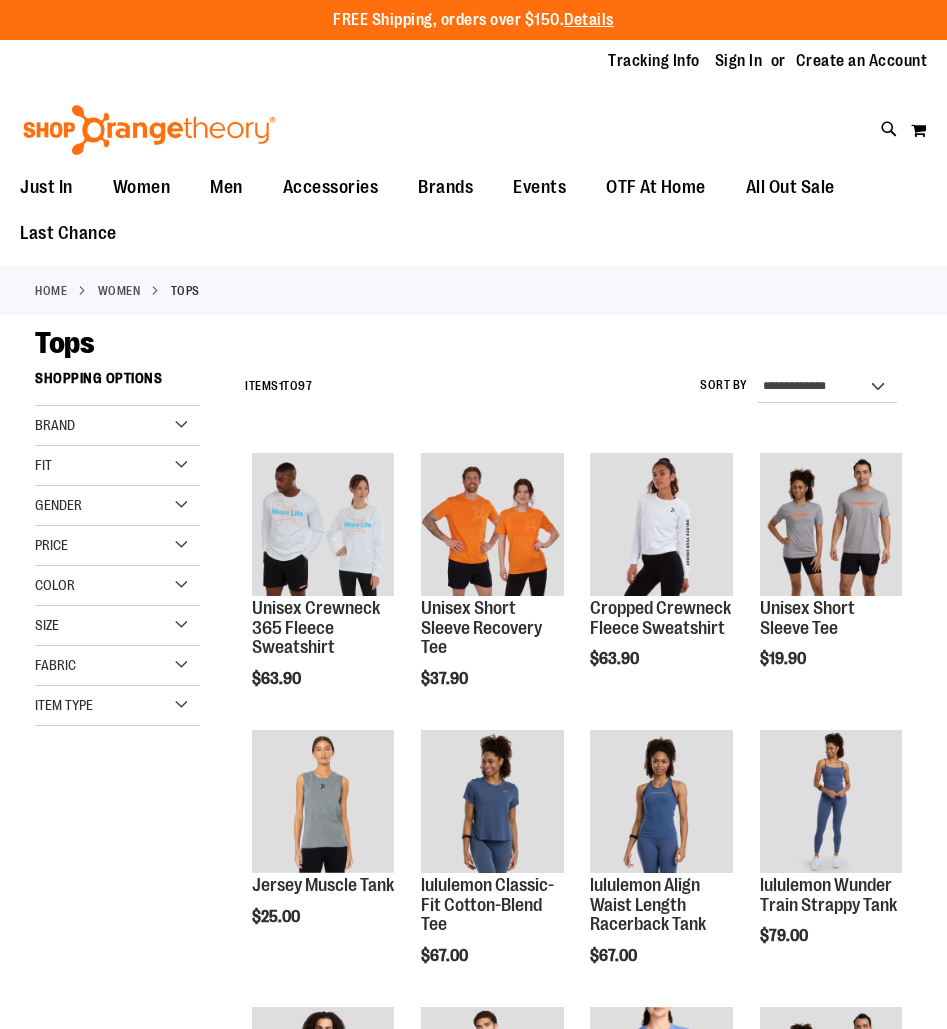 scroll, scrollTop: 0, scrollLeft: 0, axis: both 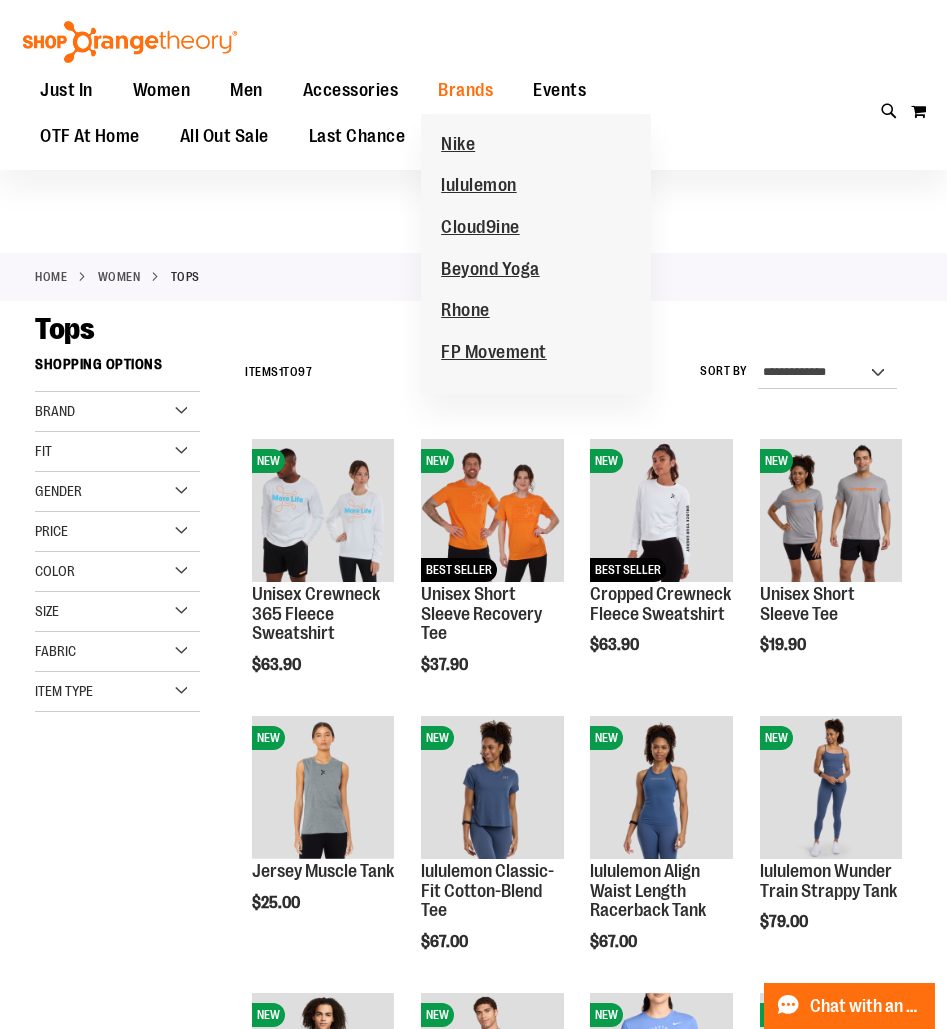 click on "Beyond Yoga" at bounding box center [490, 270] 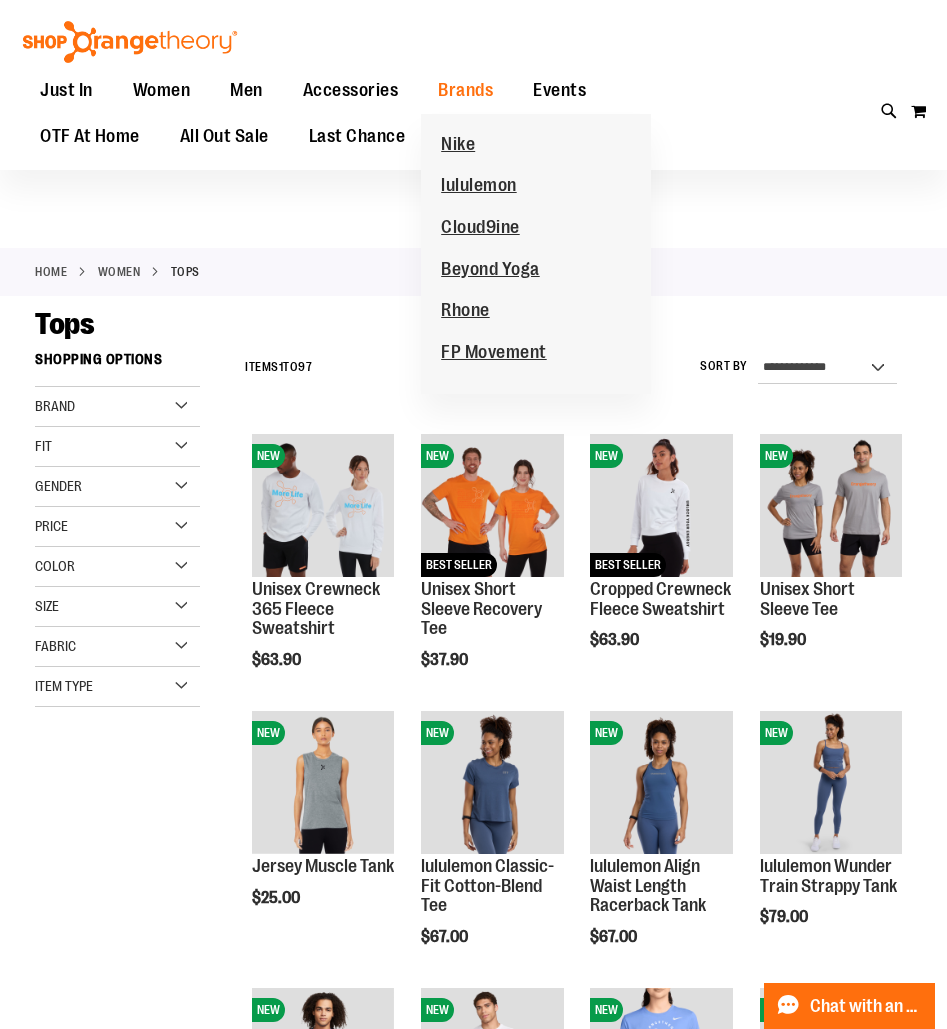 click on "Beyond Yoga" at bounding box center (490, 271) 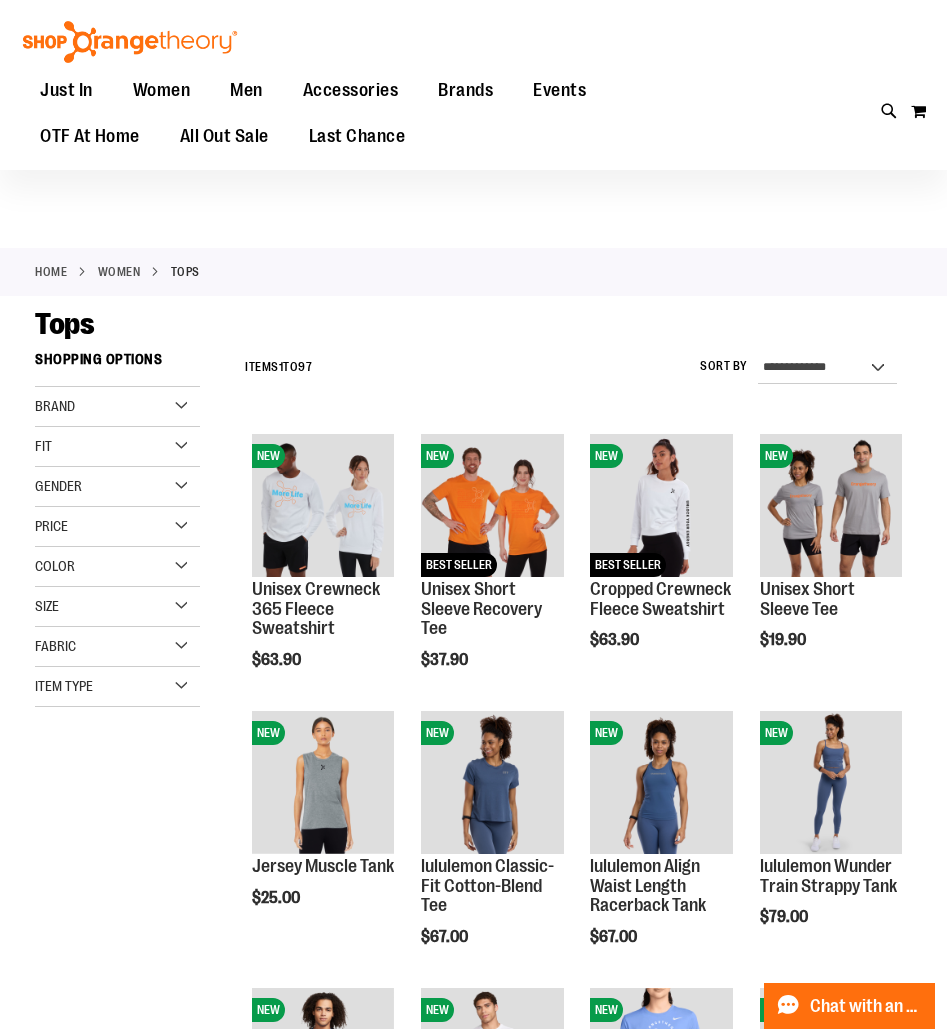 scroll, scrollTop: 6, scrollLeft: 0, axis: vertical 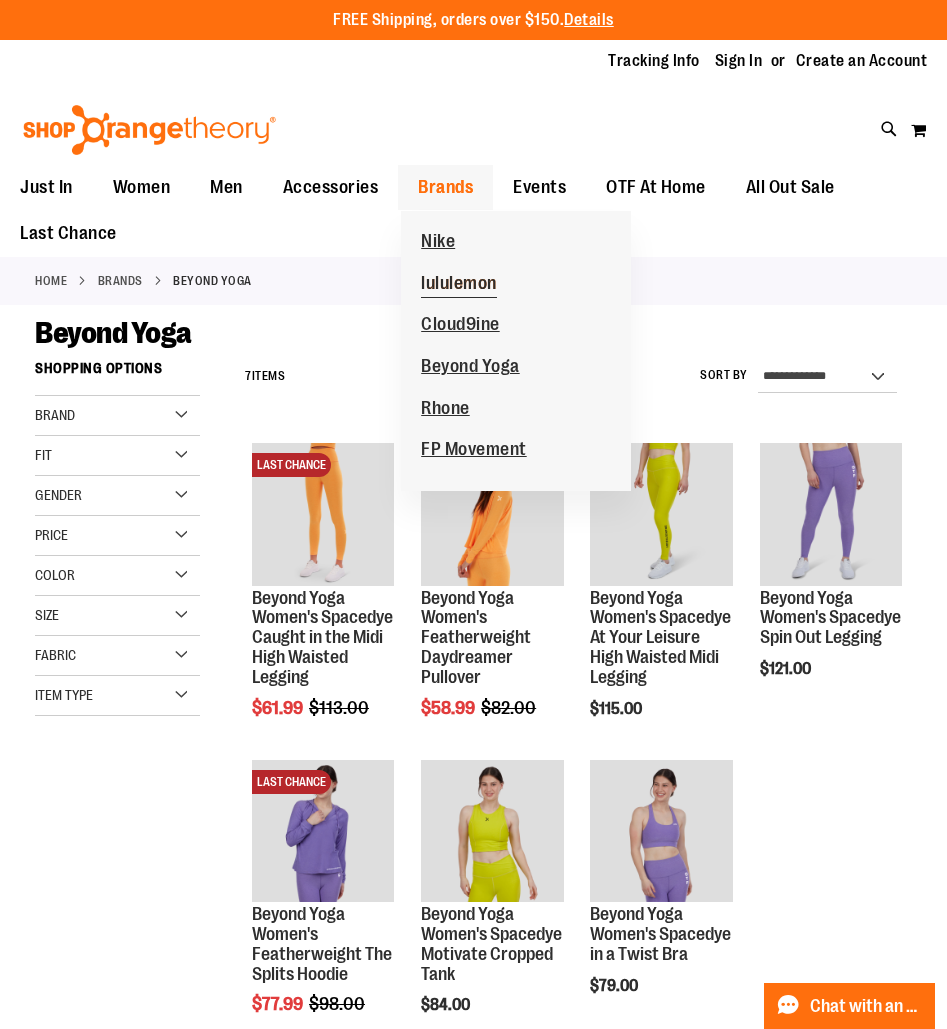 click on "lululemon" at bounding box center [459, 285] 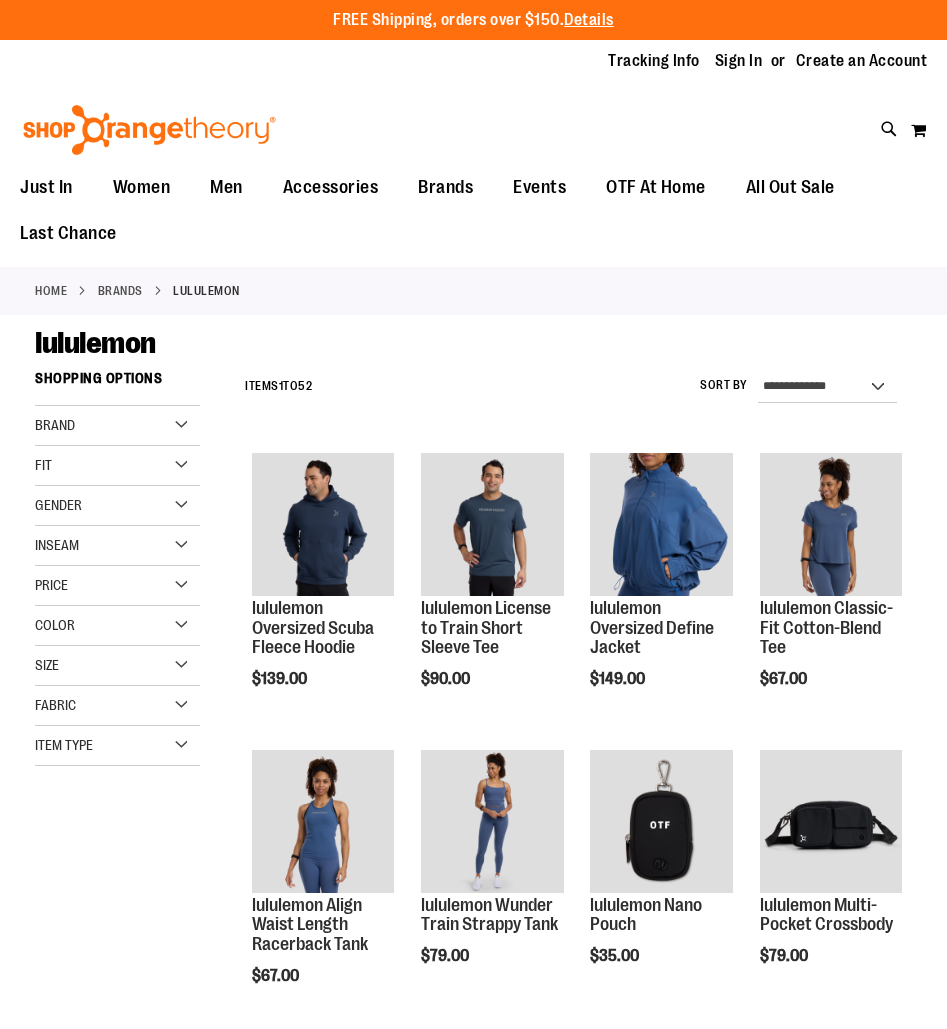 scroll, scrollTop: 0, scrollLeft: 0, axis: both 